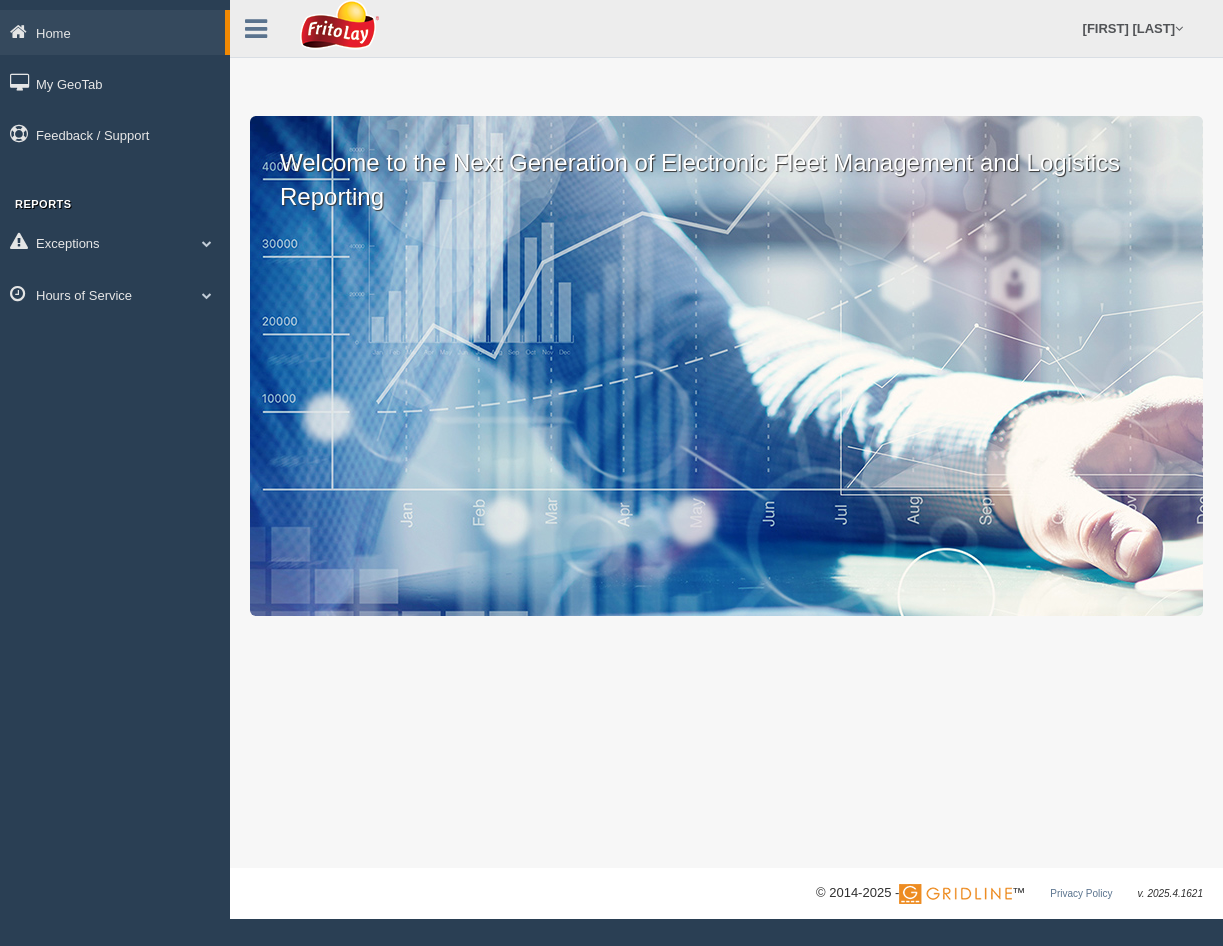 scroll, scrollTop: 0, scrollLeft: 0, axis: both 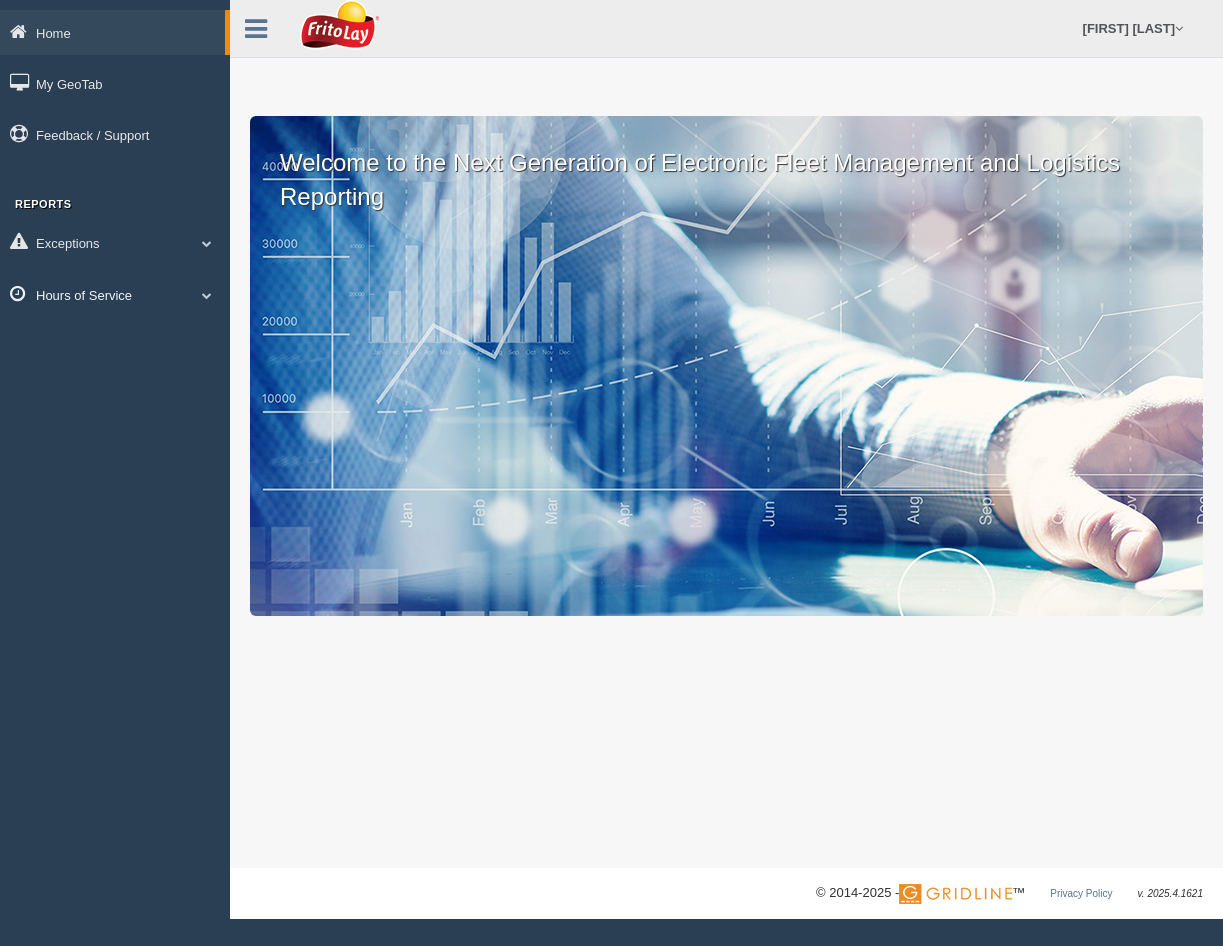 click on "Hours of Service" at bounding box center (115, 294) 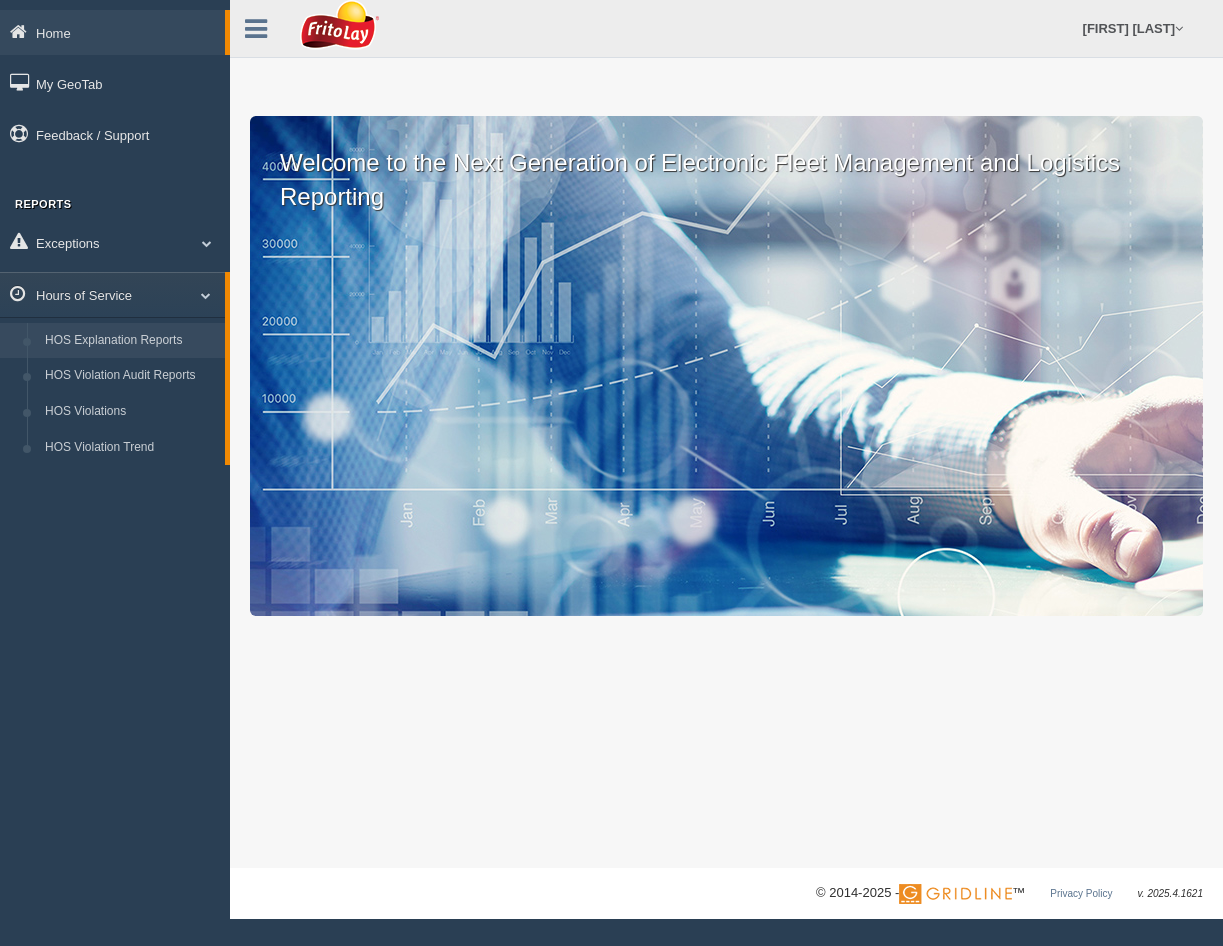 click on "HOS Explanation Reports" at bounding box center (130, 341) 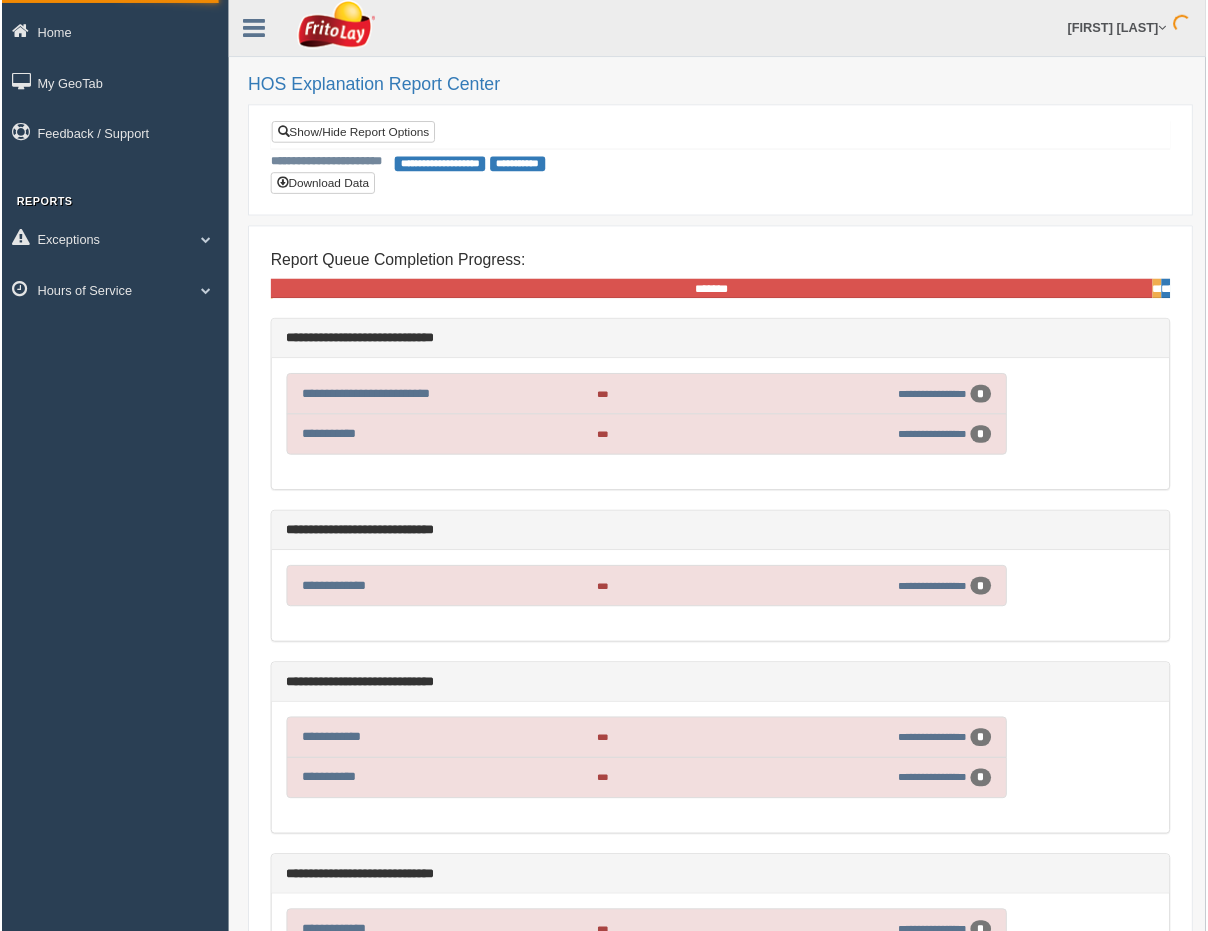 scroll, scrollTop: 0, scrollLeft: 0, axis: both 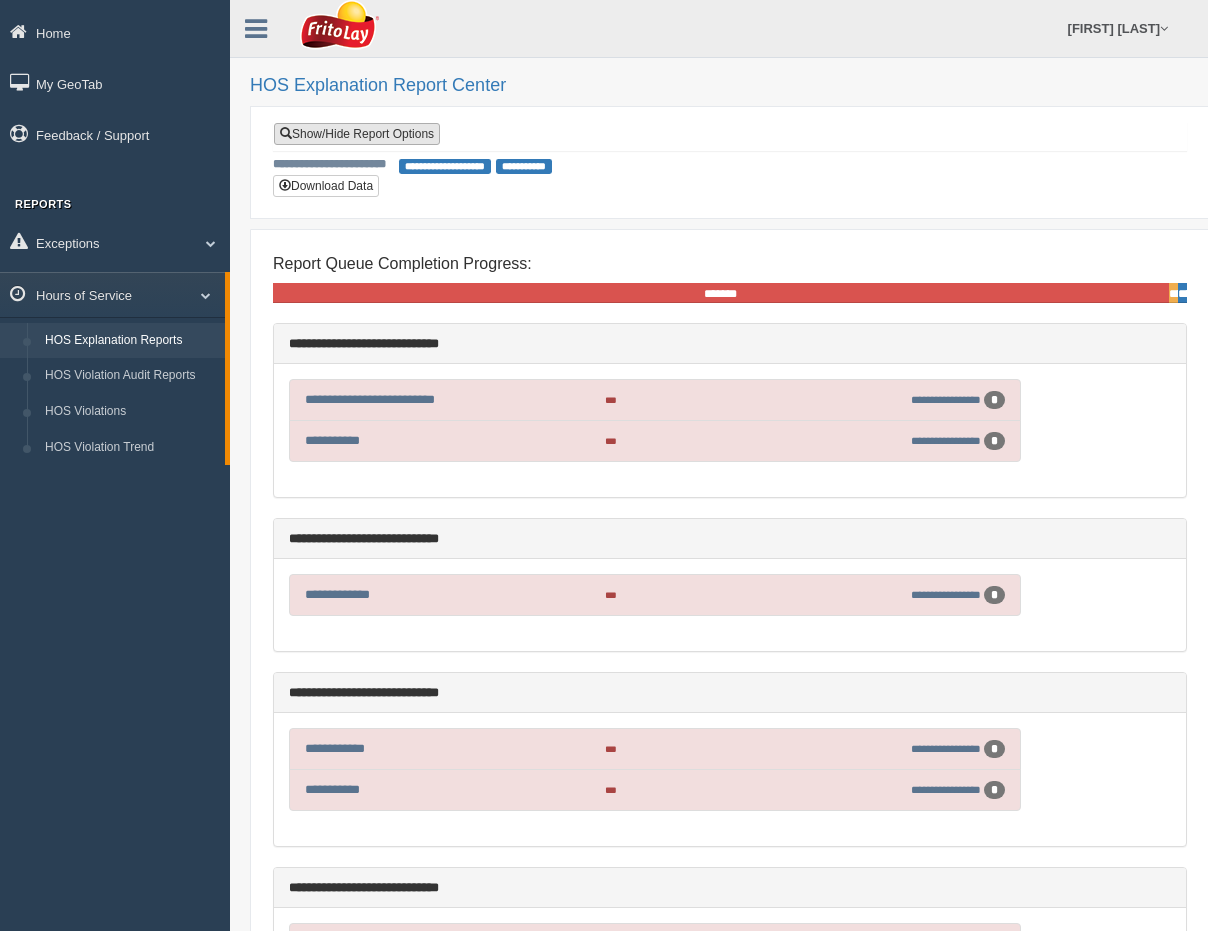 click on "Show/Hide Report Options" at bounding box center [357, 134] 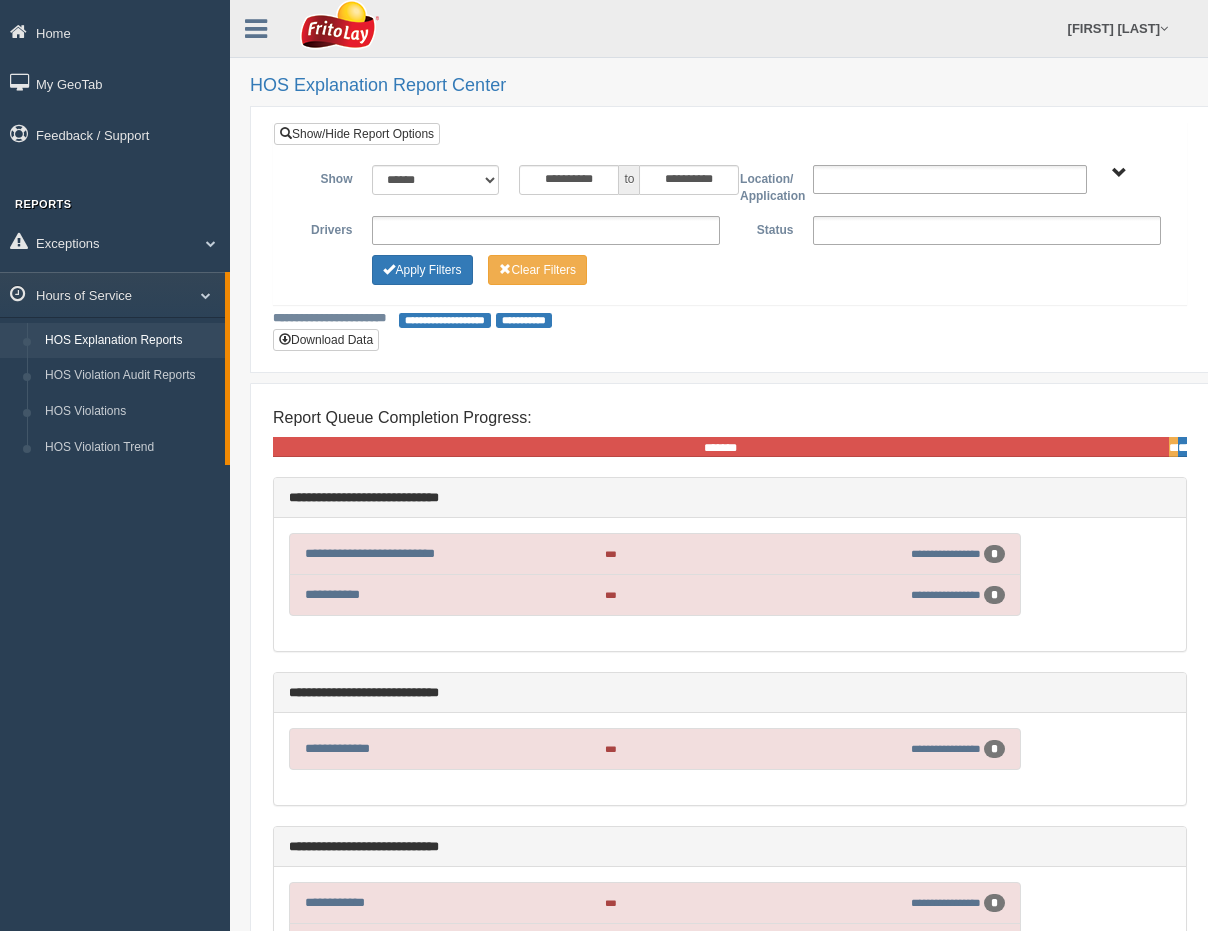 click on "**********" at bounding box center (546, 230) 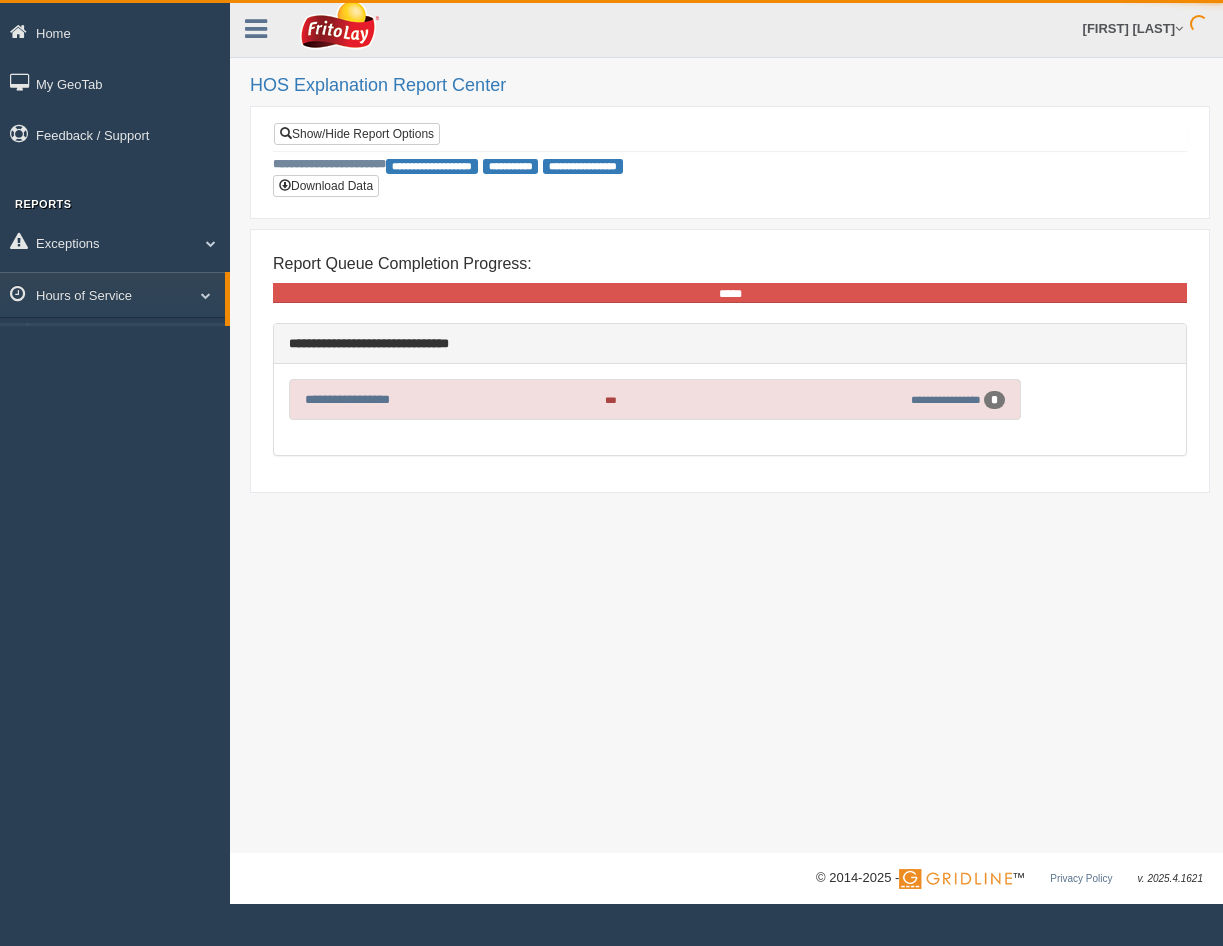 scroll, scrollTop: 0, scrollLeft: 0, axis: both 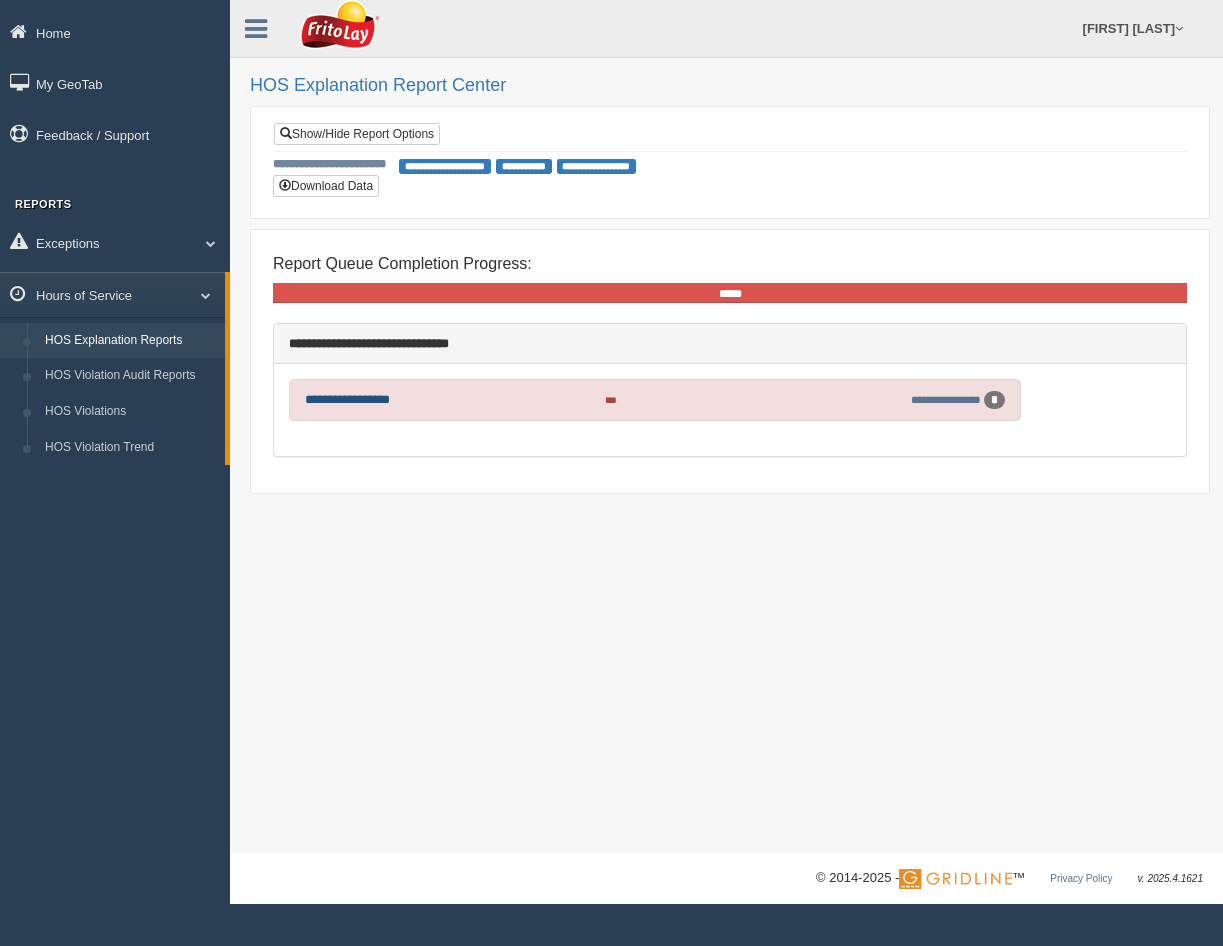 click on "**********" at bounding box center [347, 399] 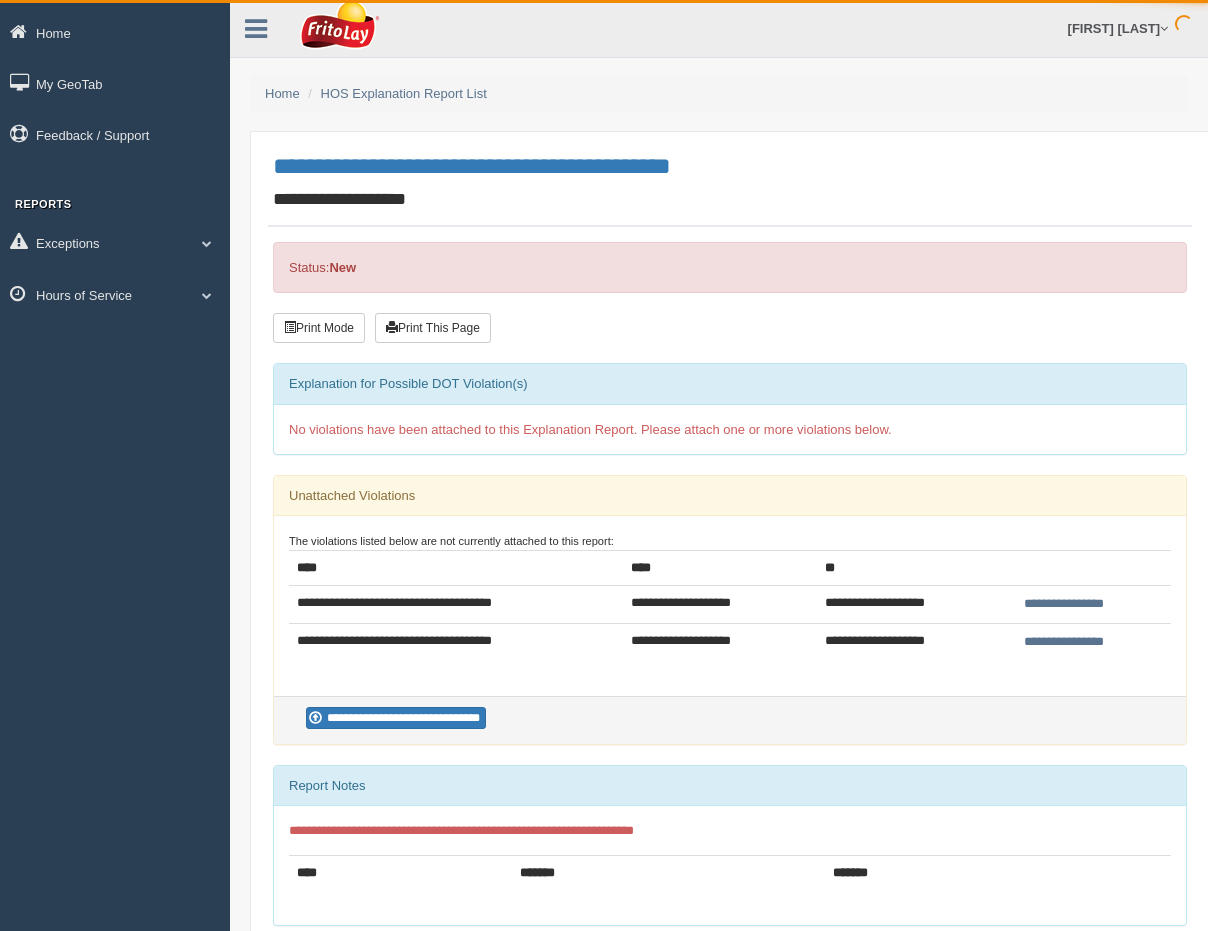 scroll, scrollTop: 0, scrollLeft: 0, axis: both 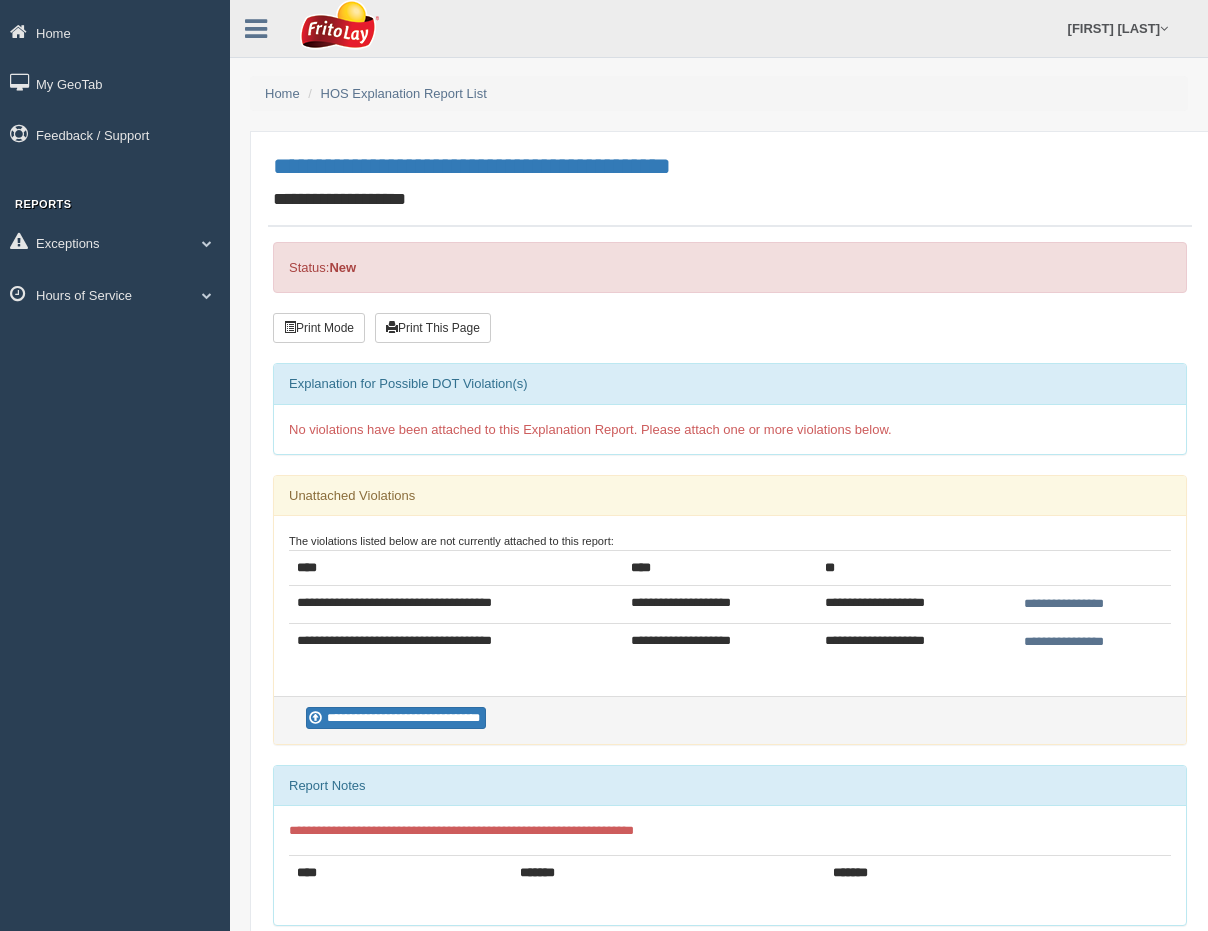 click on "**********" at bounding box center (1064, 642) 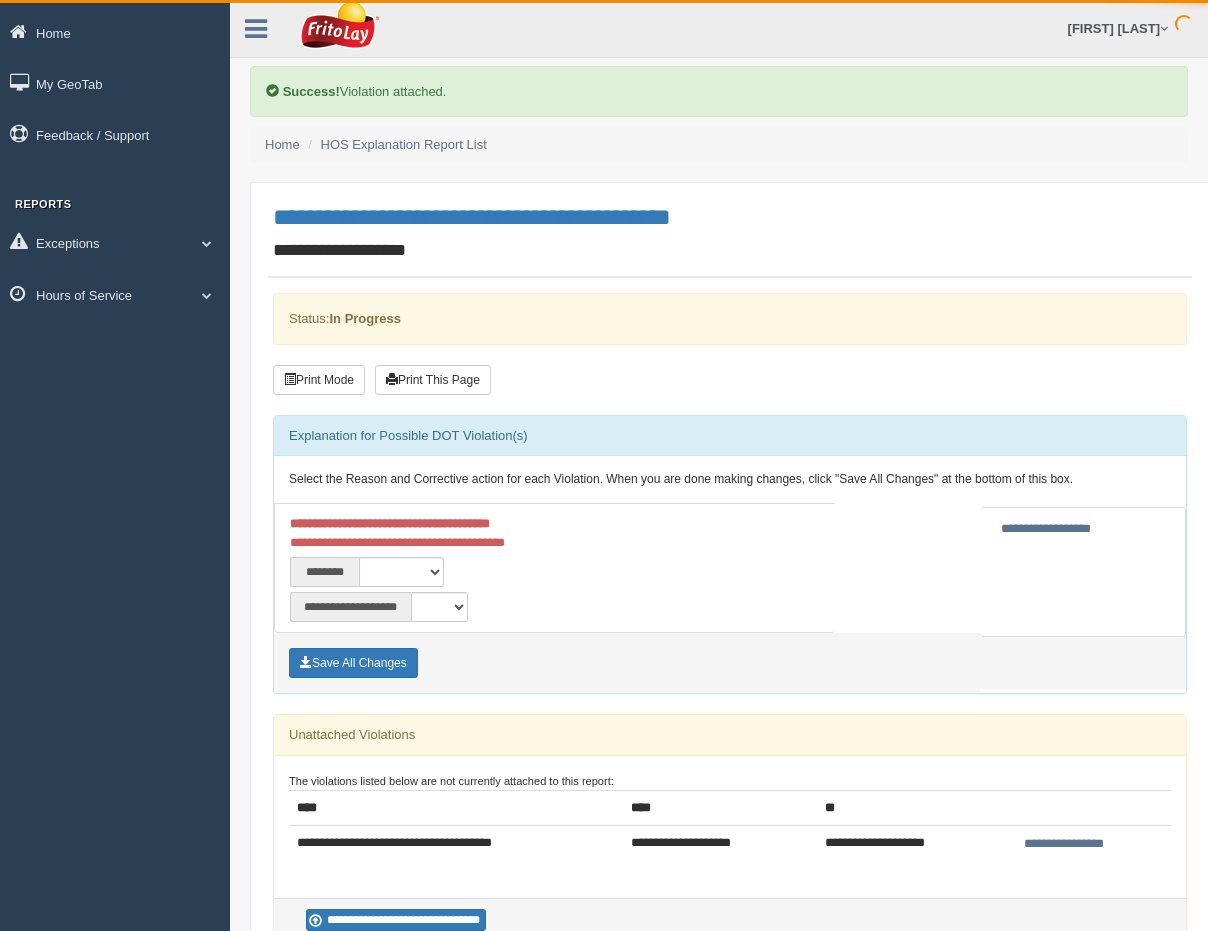 scroll, scrollTop: 0, scrollLeft: 0, axis: both 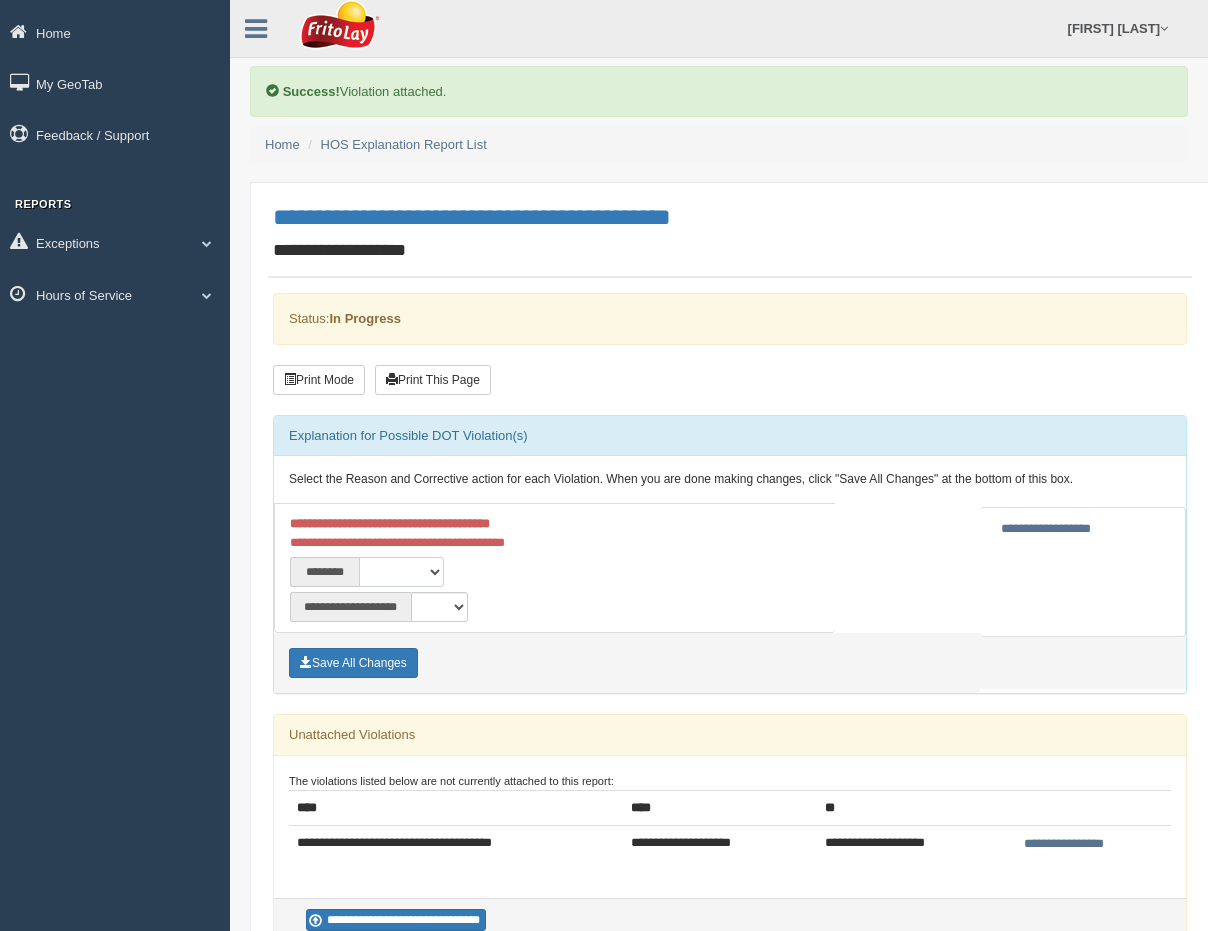 click on "**********" at bounding box center [401, 572] 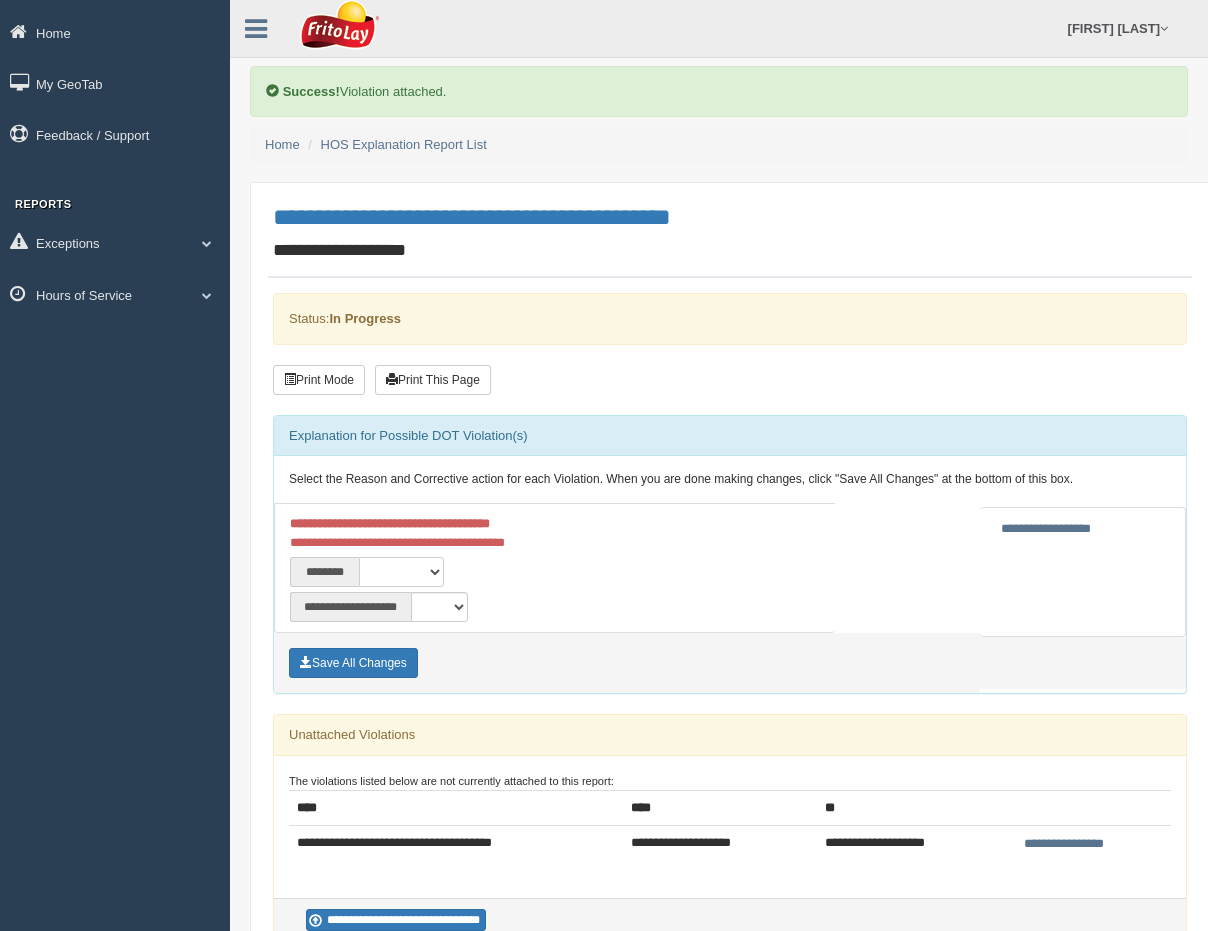 select on "****" 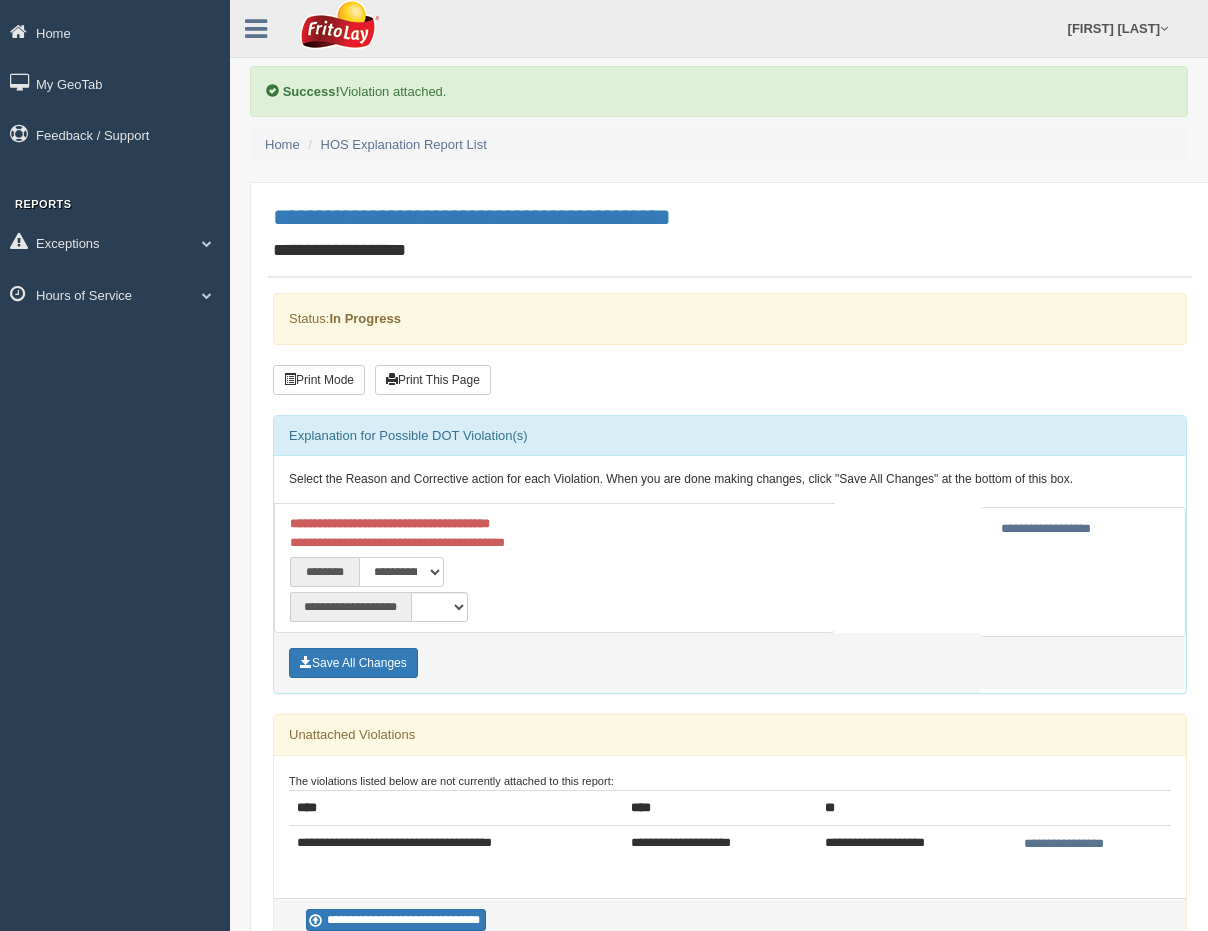 click on "**********" at bounding box center [401, 572] 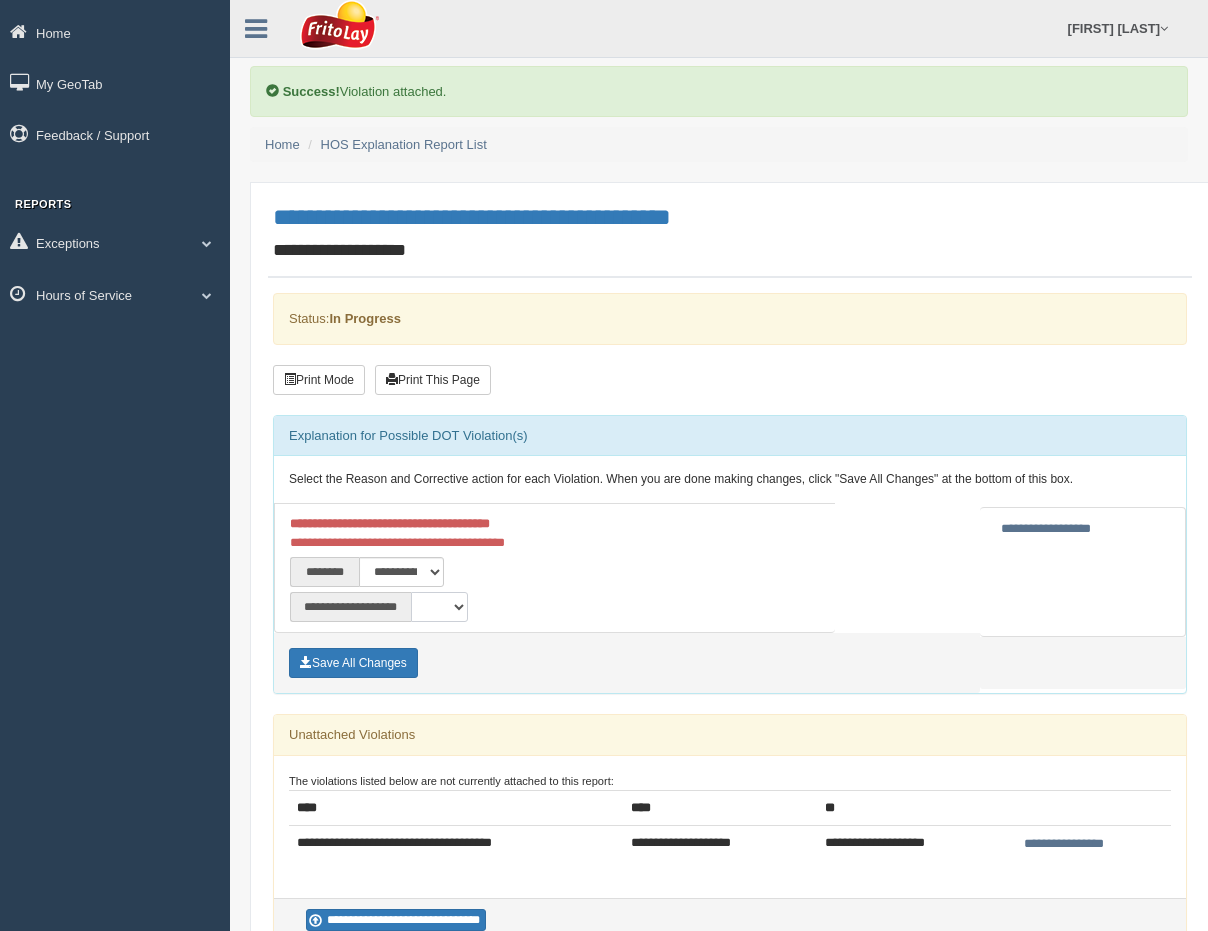 click on "**********" at bounding box center (440, 607) 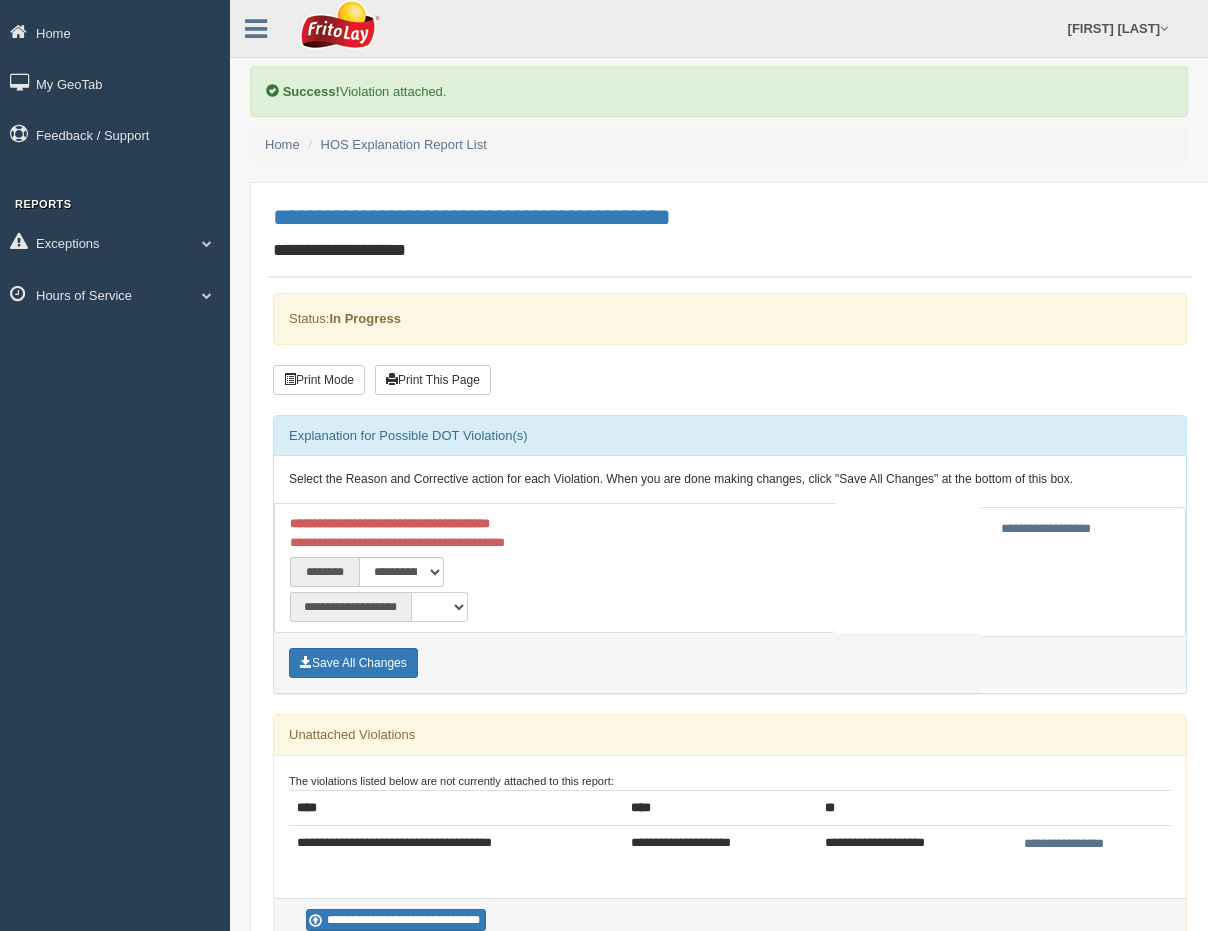 select on "**" 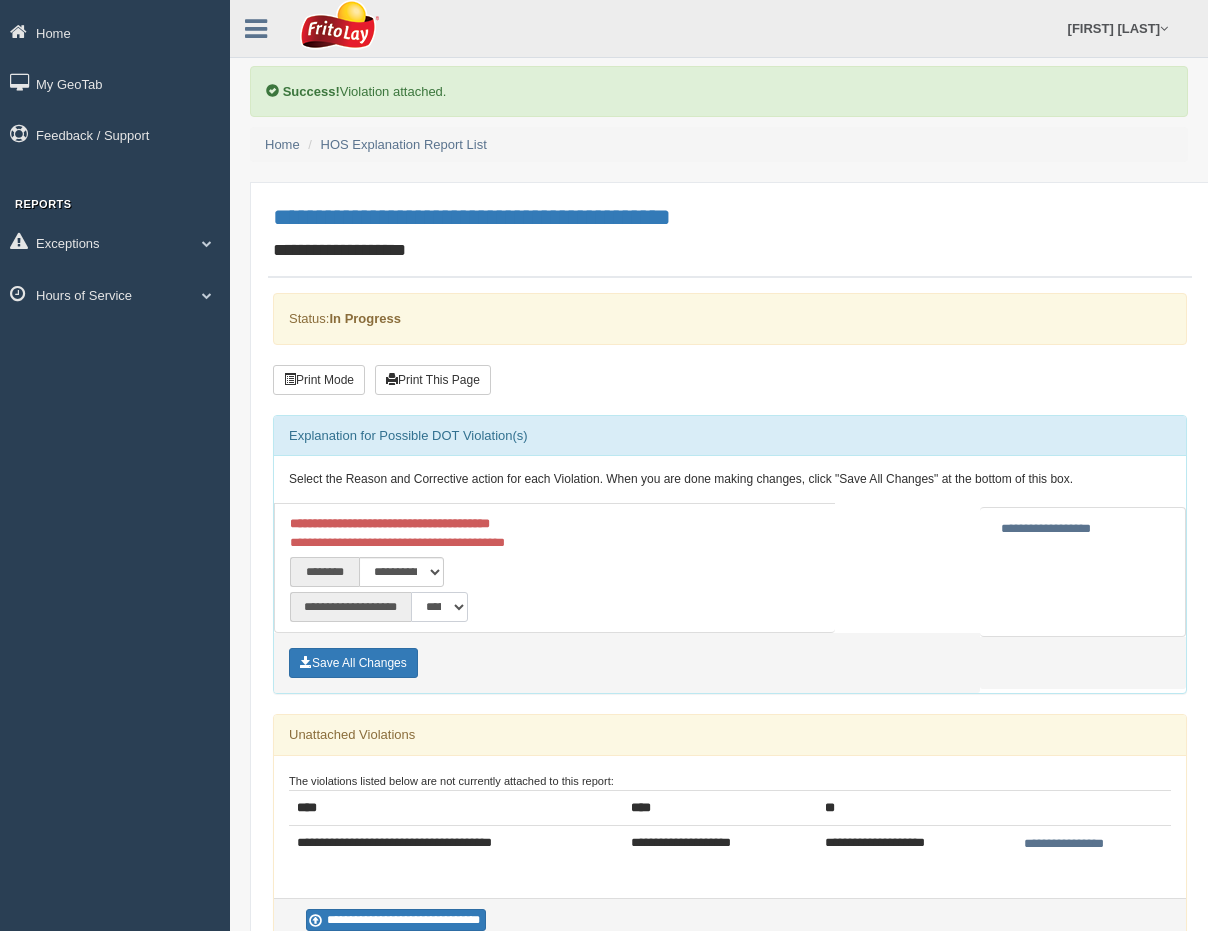 click on "**********" at bounding box center (440, 607) 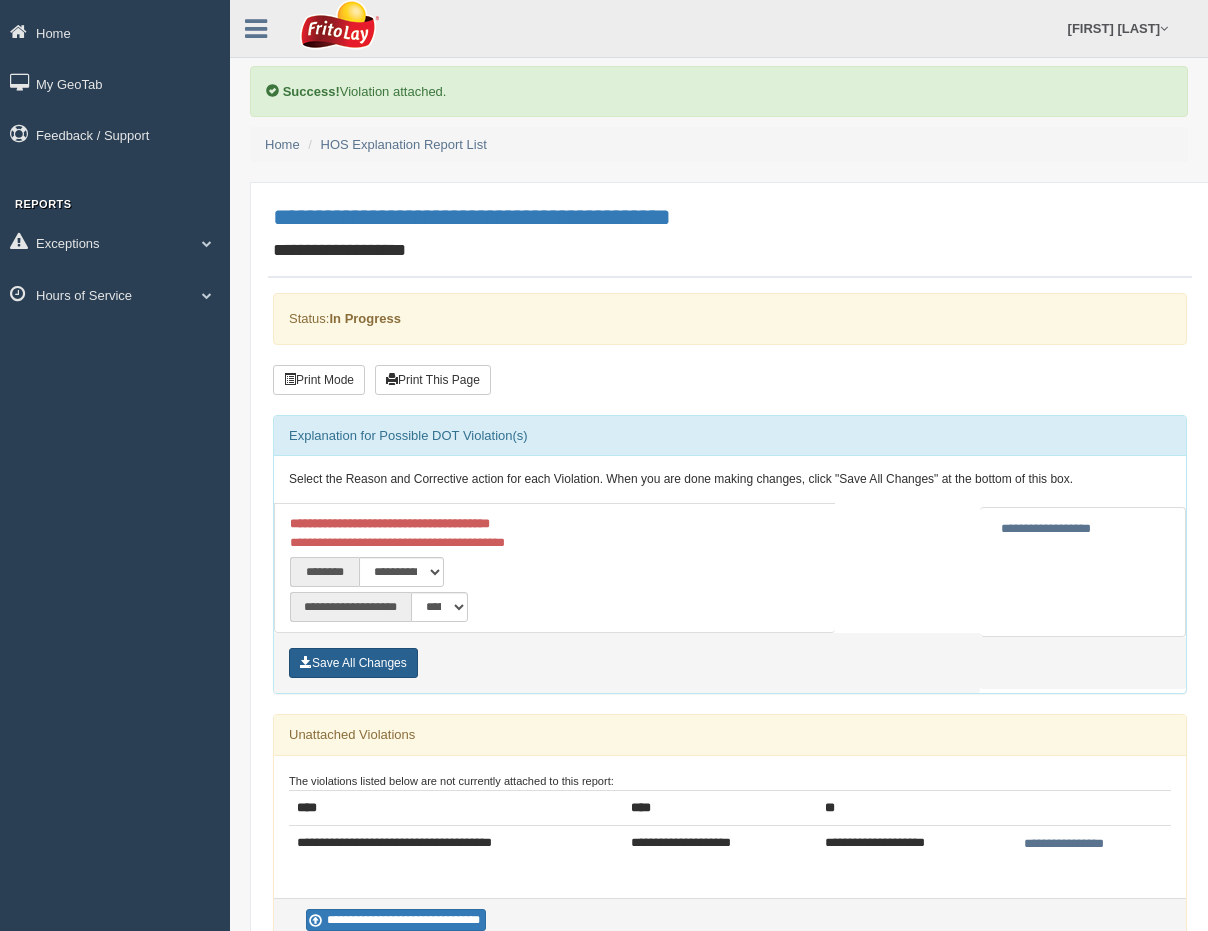 click on "Save All Changes" at bounding box center [353, 663] 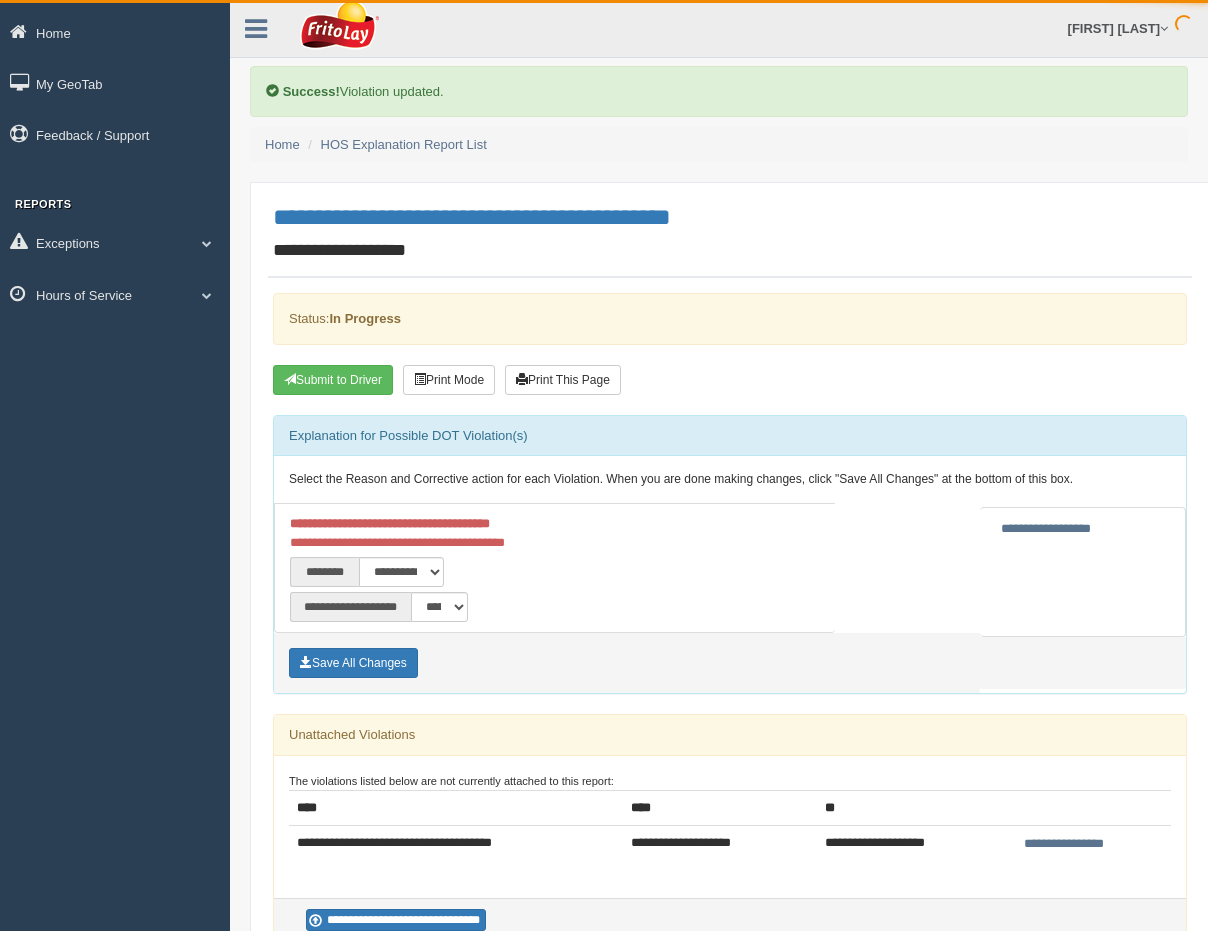 scroll, scrollTop: 0, scrollLeft: 0, axis: both 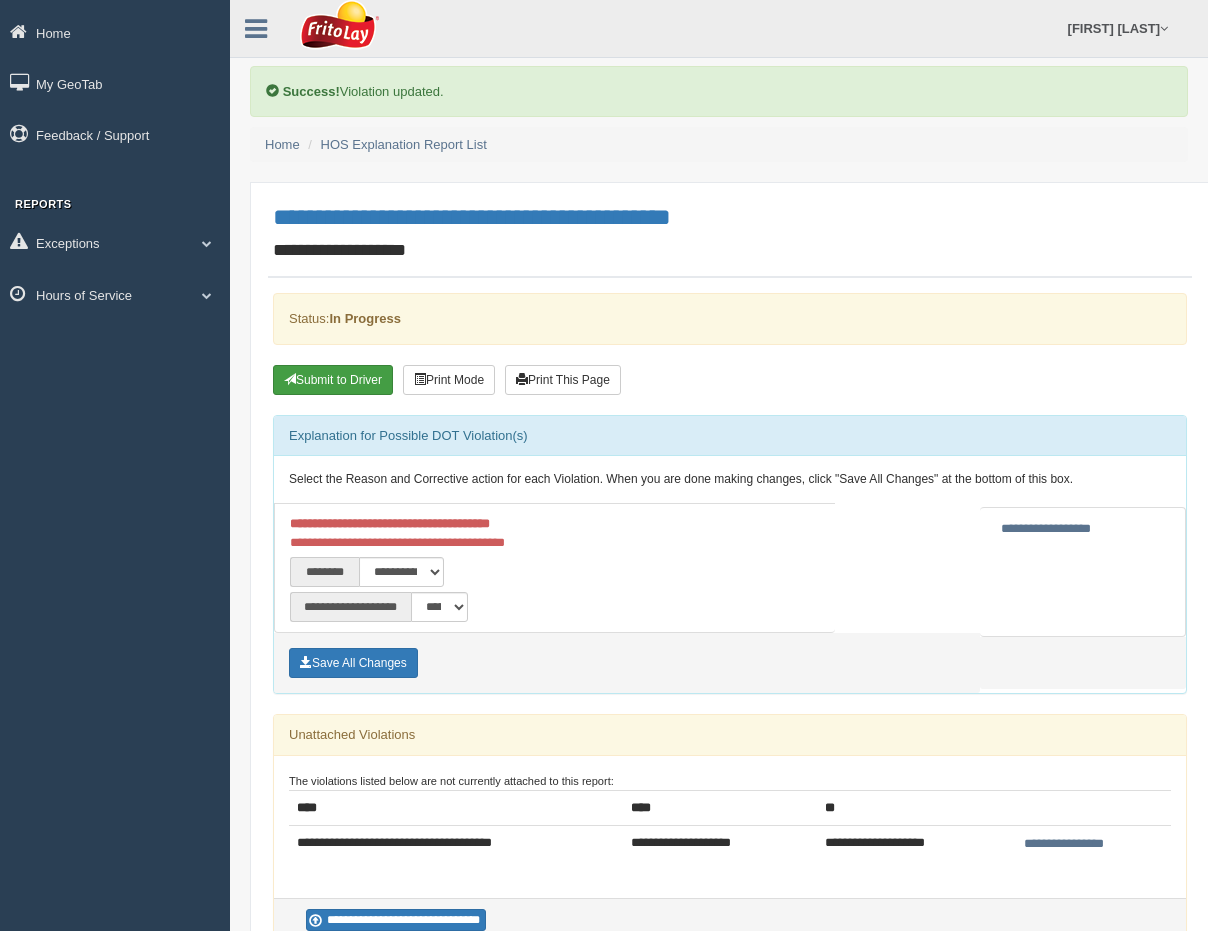 click on "Submit to Driver" at bounding box center (333, 380) 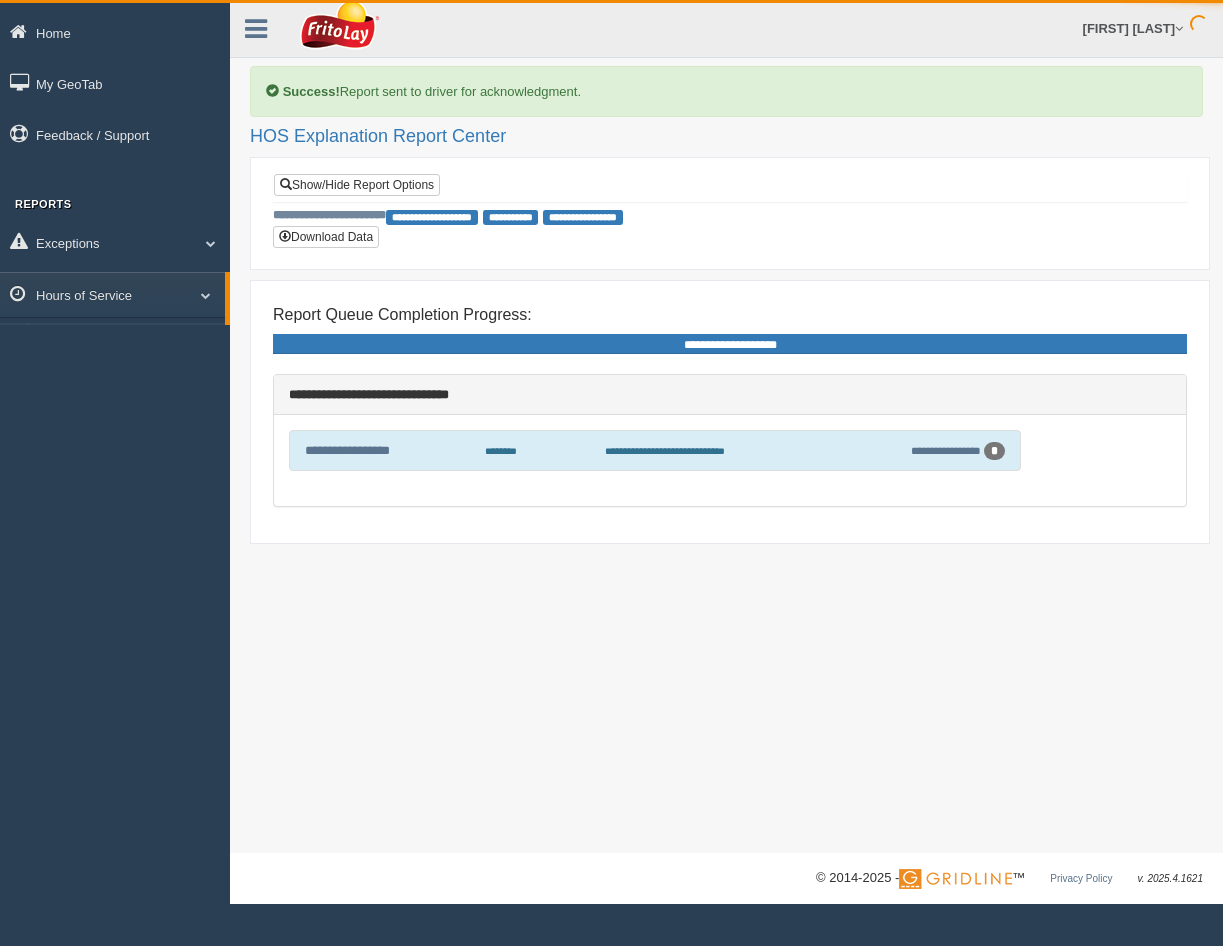 scroll, scrollTop: 0, scrollLeft: 0, axis: both 